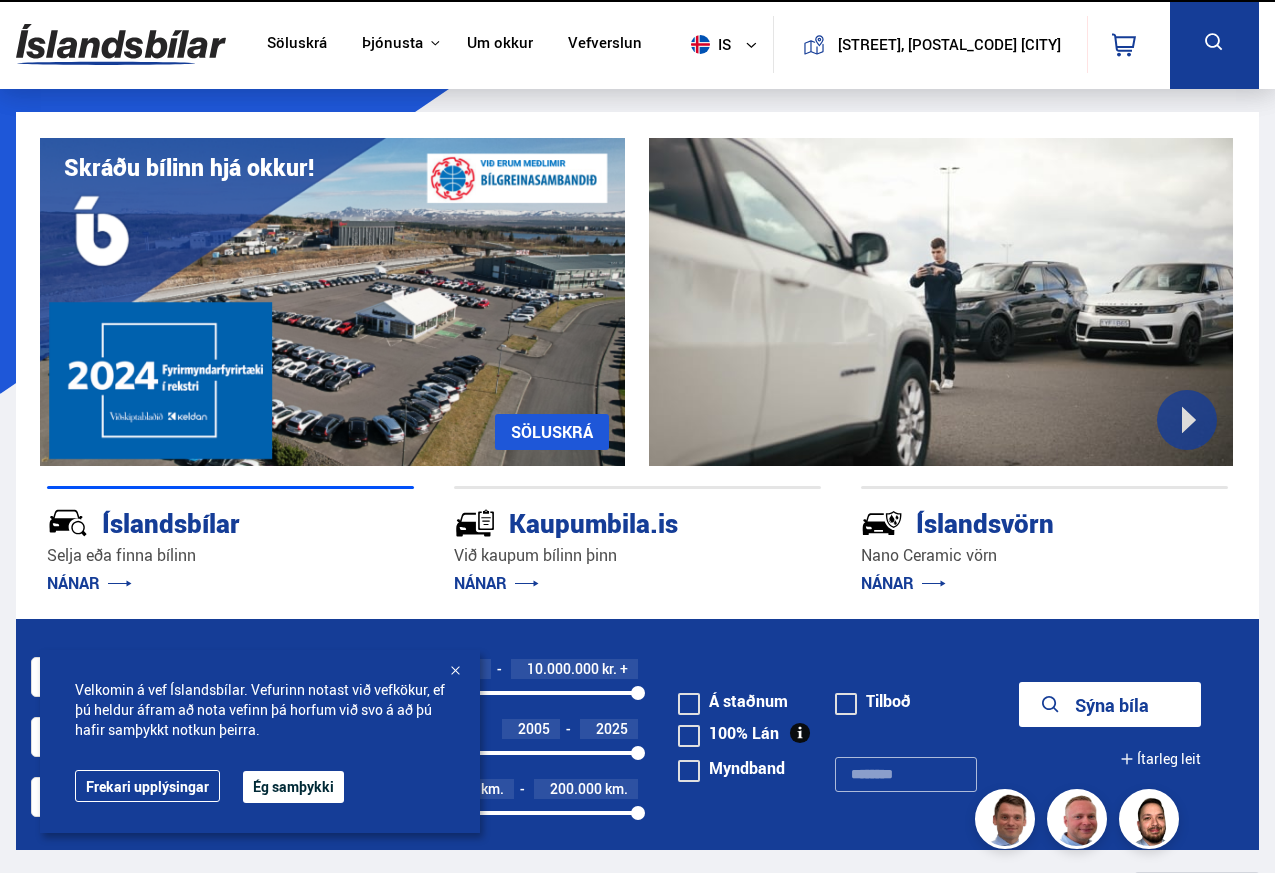 scroll, scrollTop: 0, scrollLeft: 0, axis: both 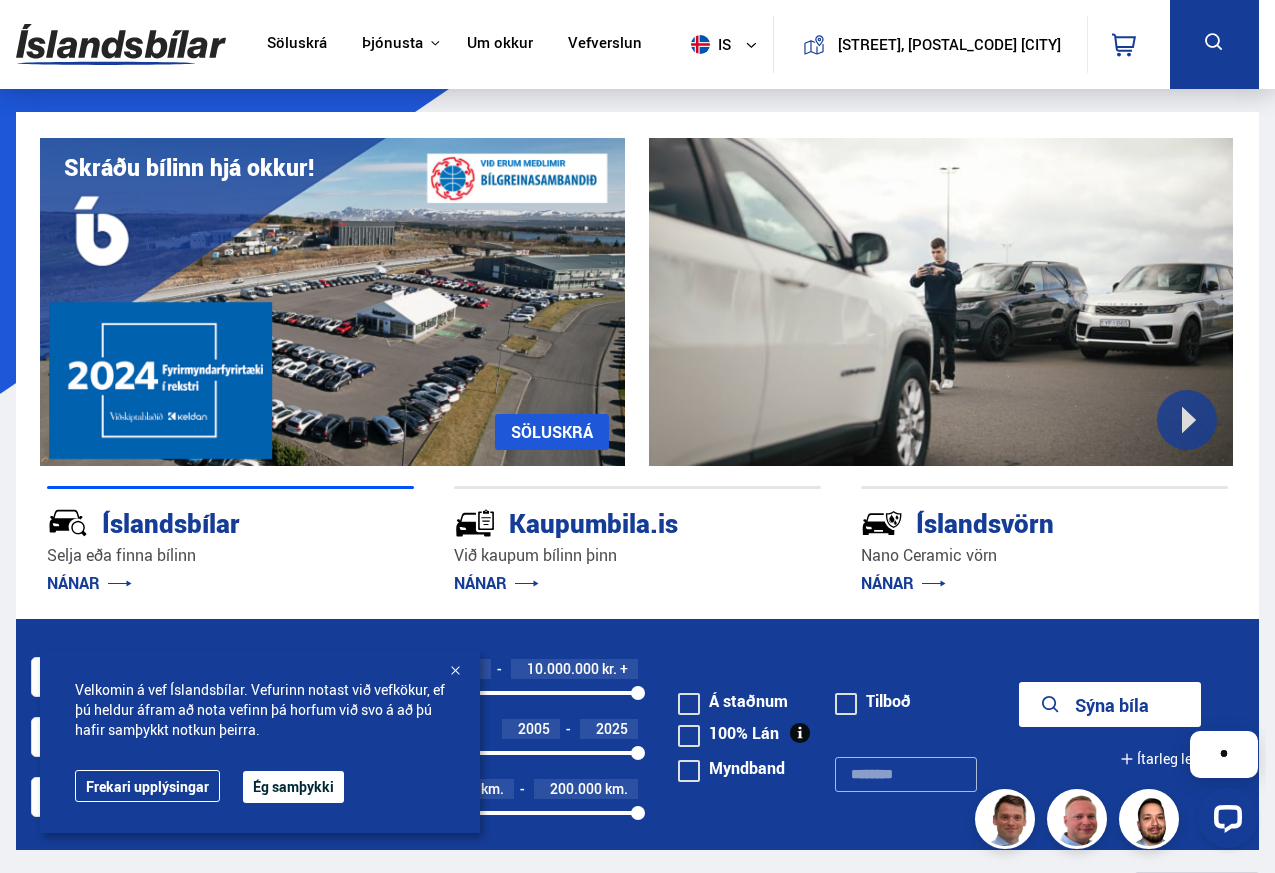 click on "Ég samþykki" at bounding box center (293, 787) 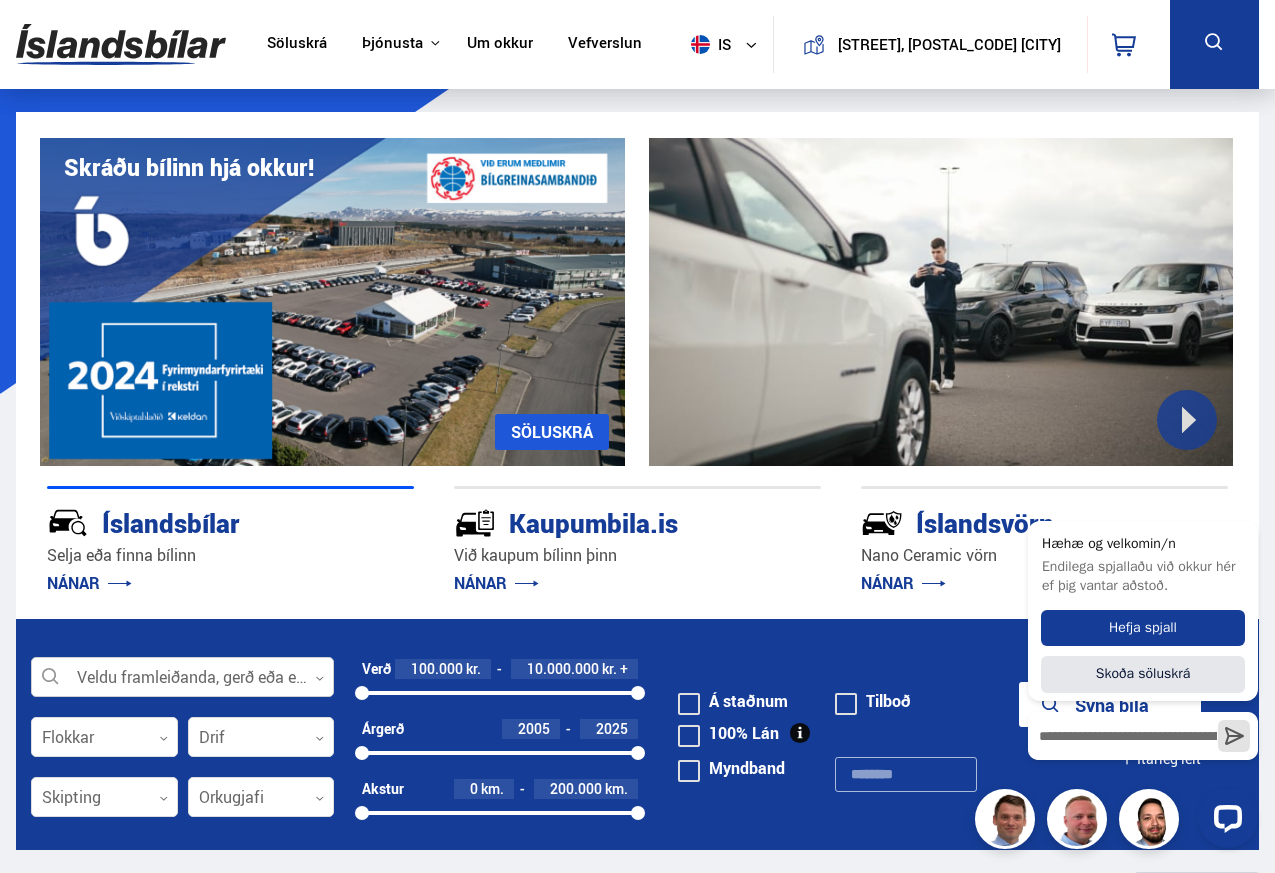 click at bounding box center [182, 678] 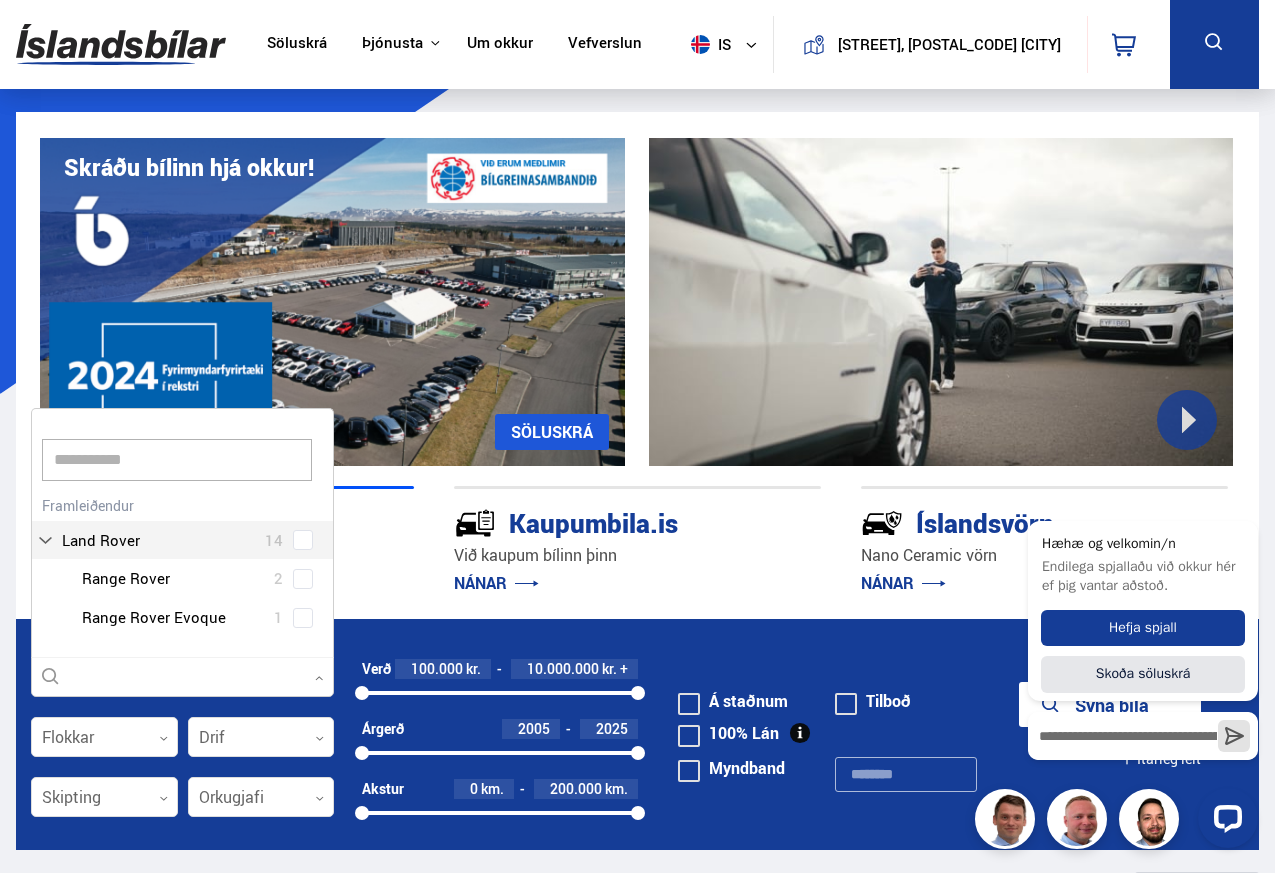 scroll, scrollTop: 252, scrollLeft: 306, axis: both 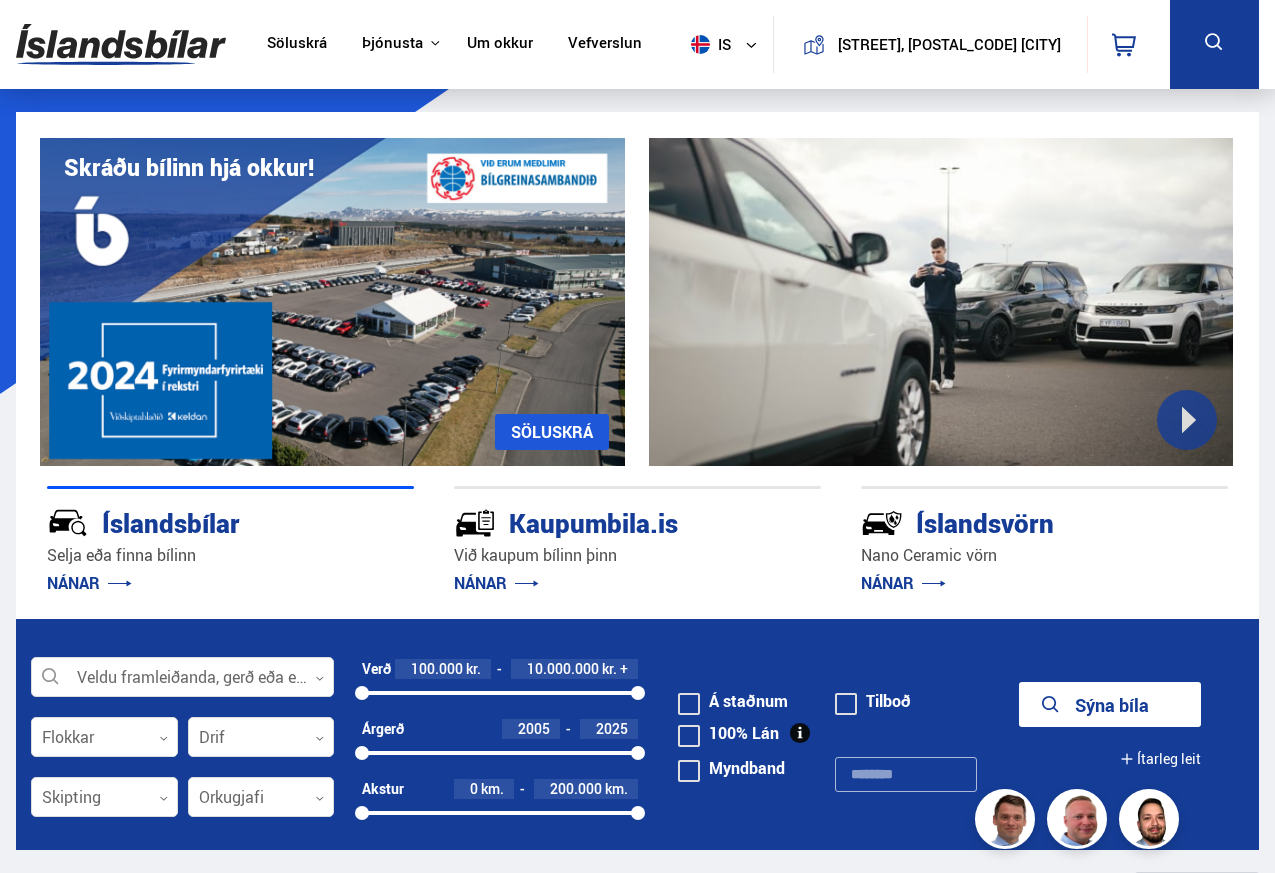 click at bounding box center [1214, 44] 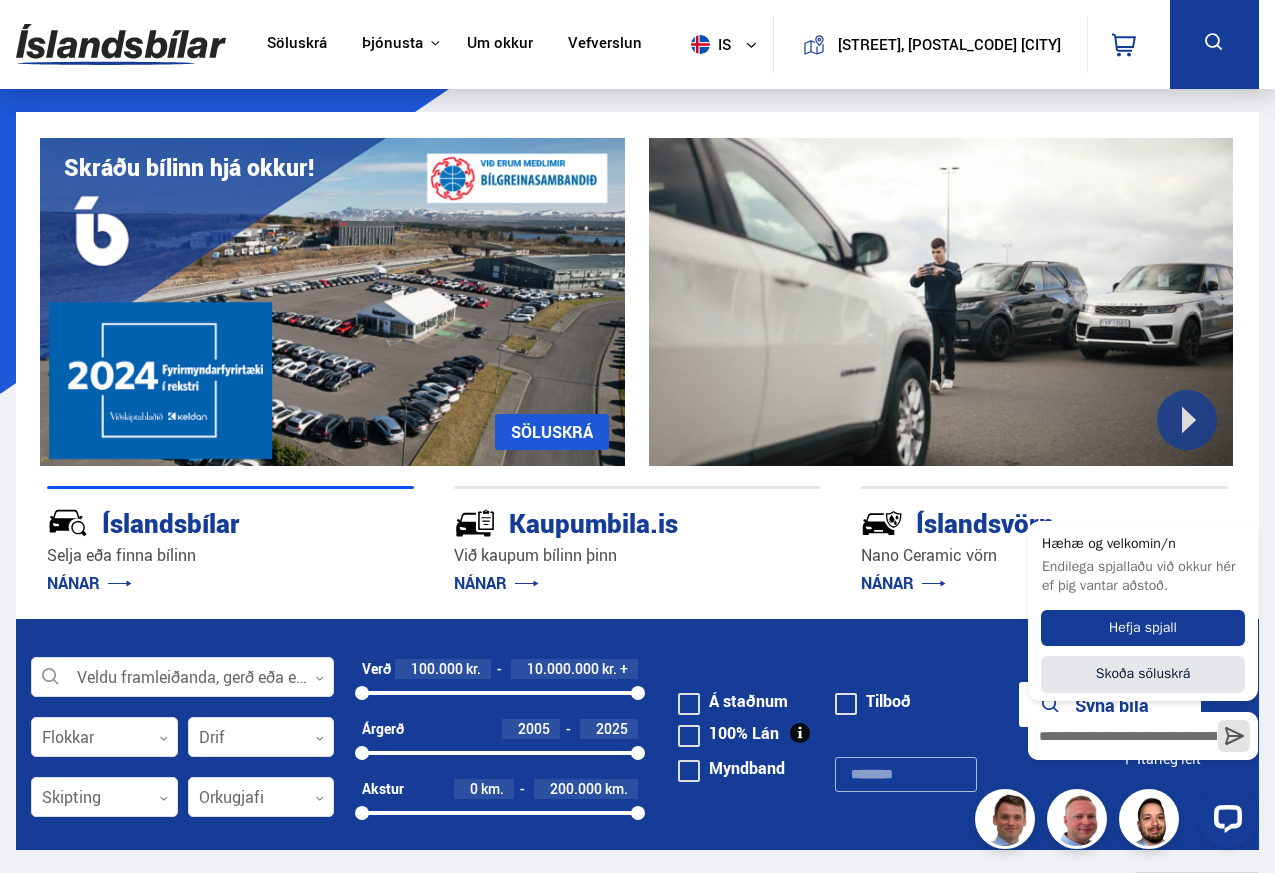 scroll, scrollTop: 0, scrollLeft: 0, axis: both 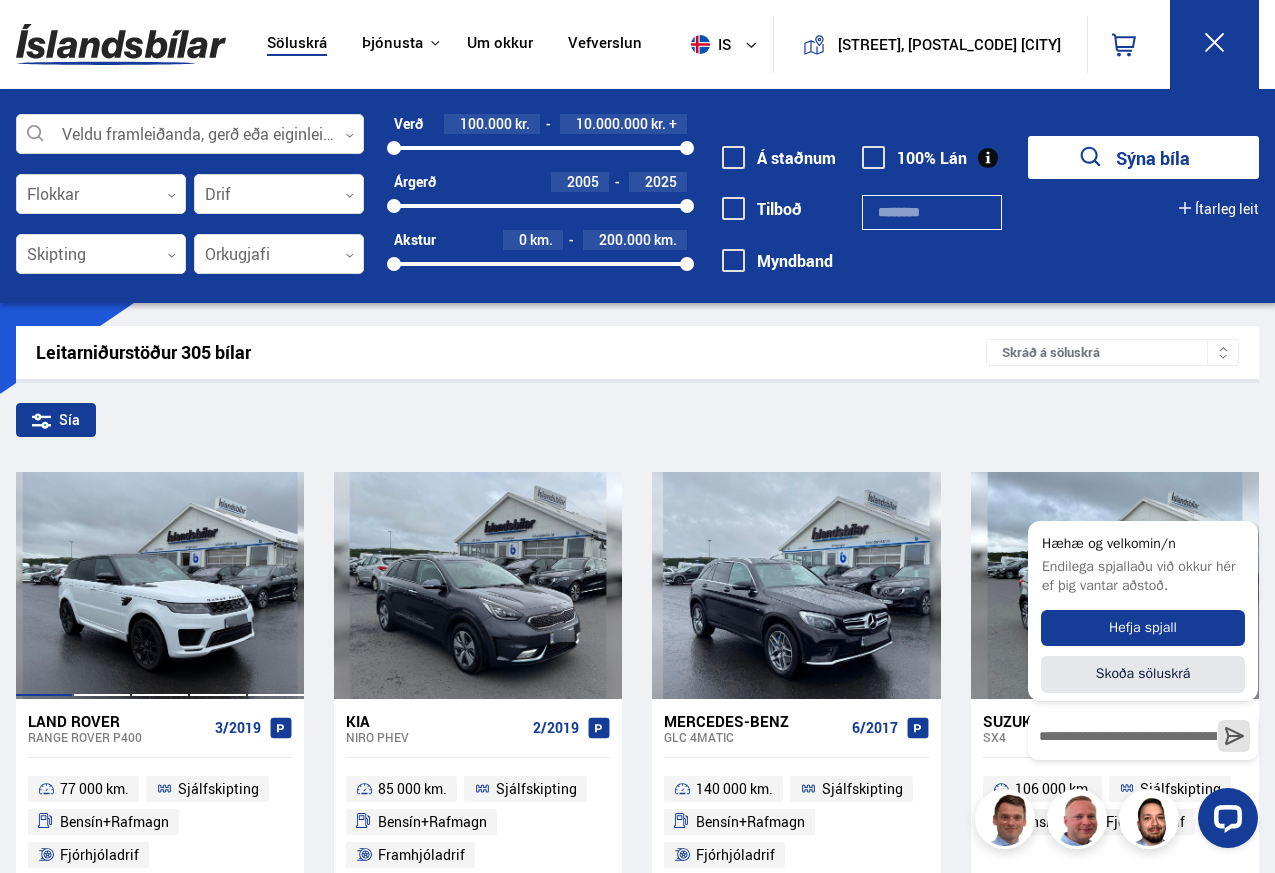 click at bounding box center [102, 585] 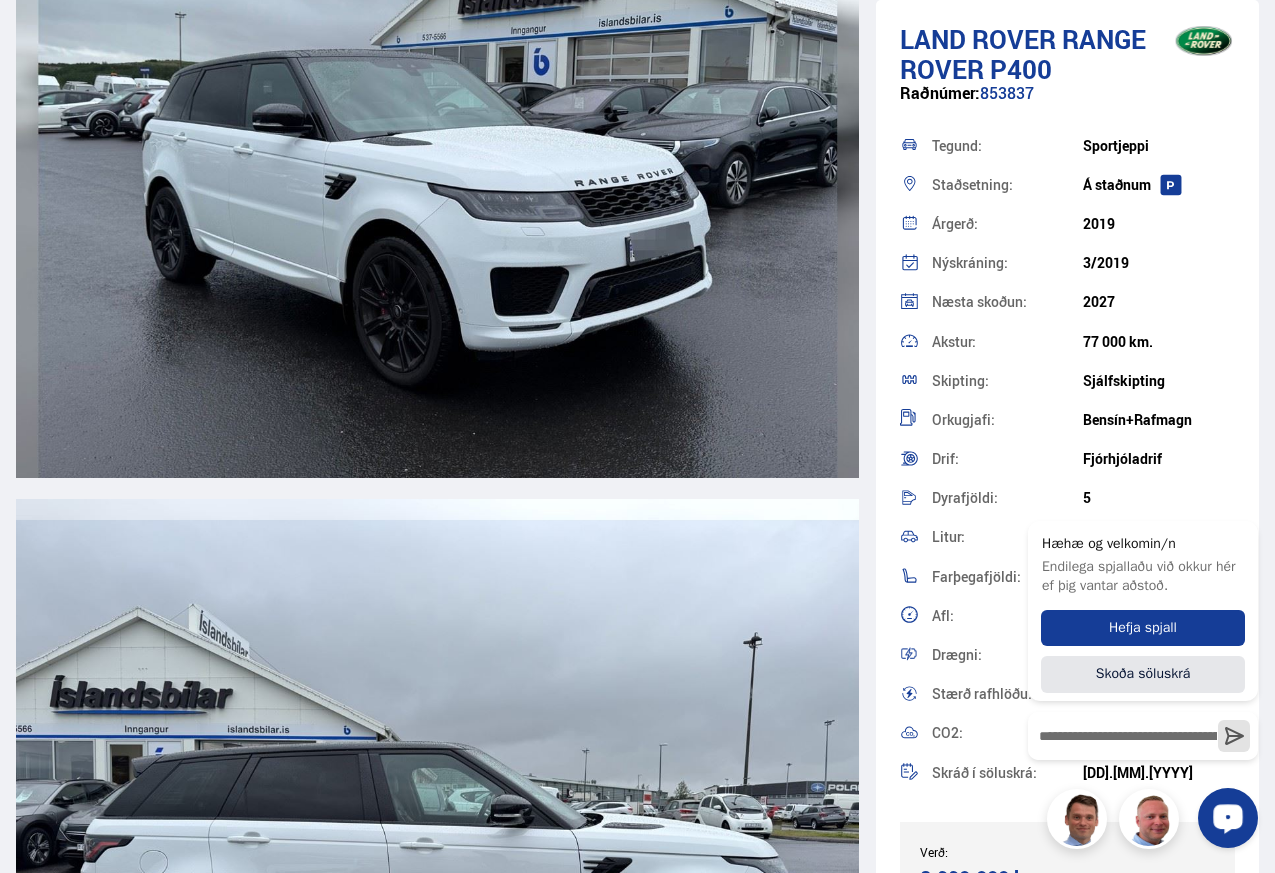 scroll, scrollTop: 3360, scrollLeft: 0, axis: vertical 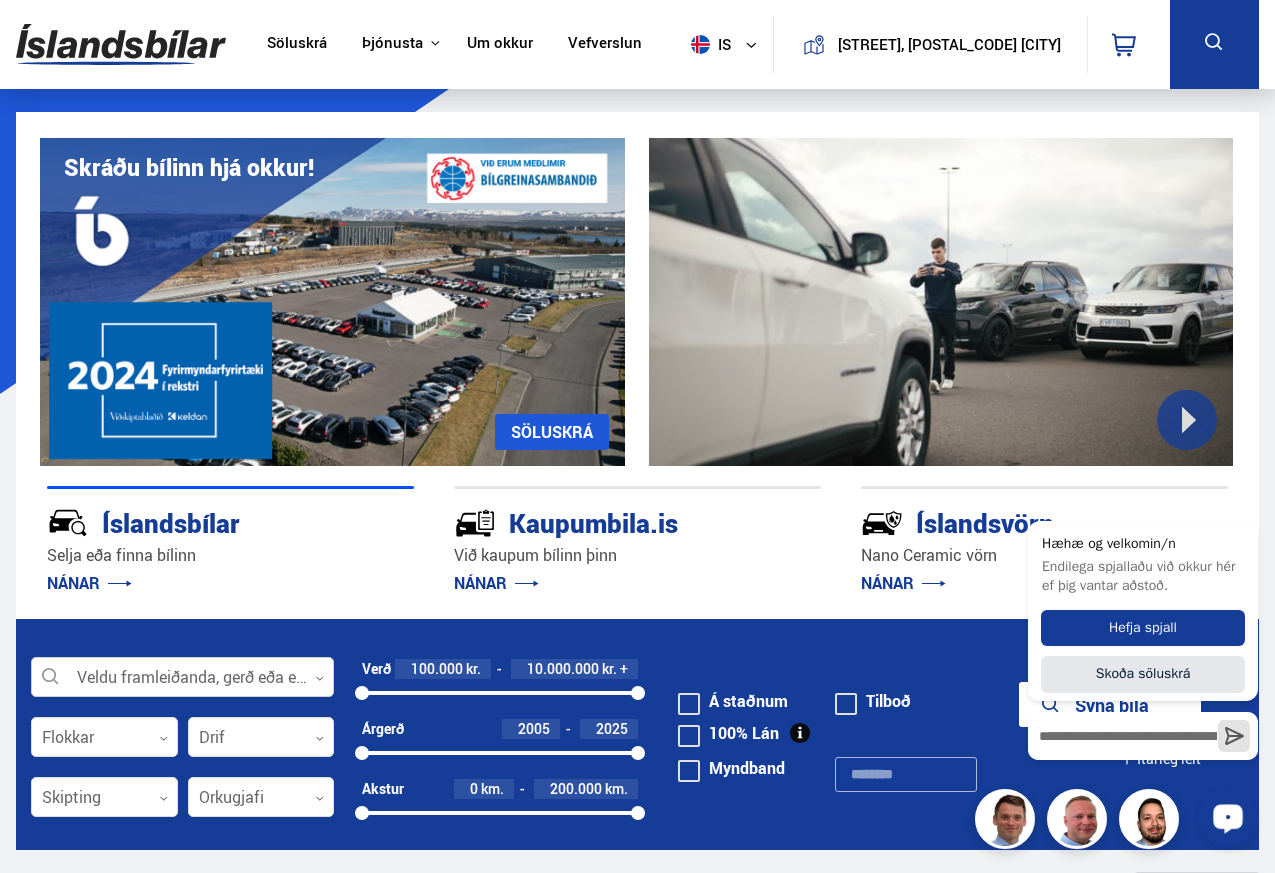 click at bounding box center (182, 678) 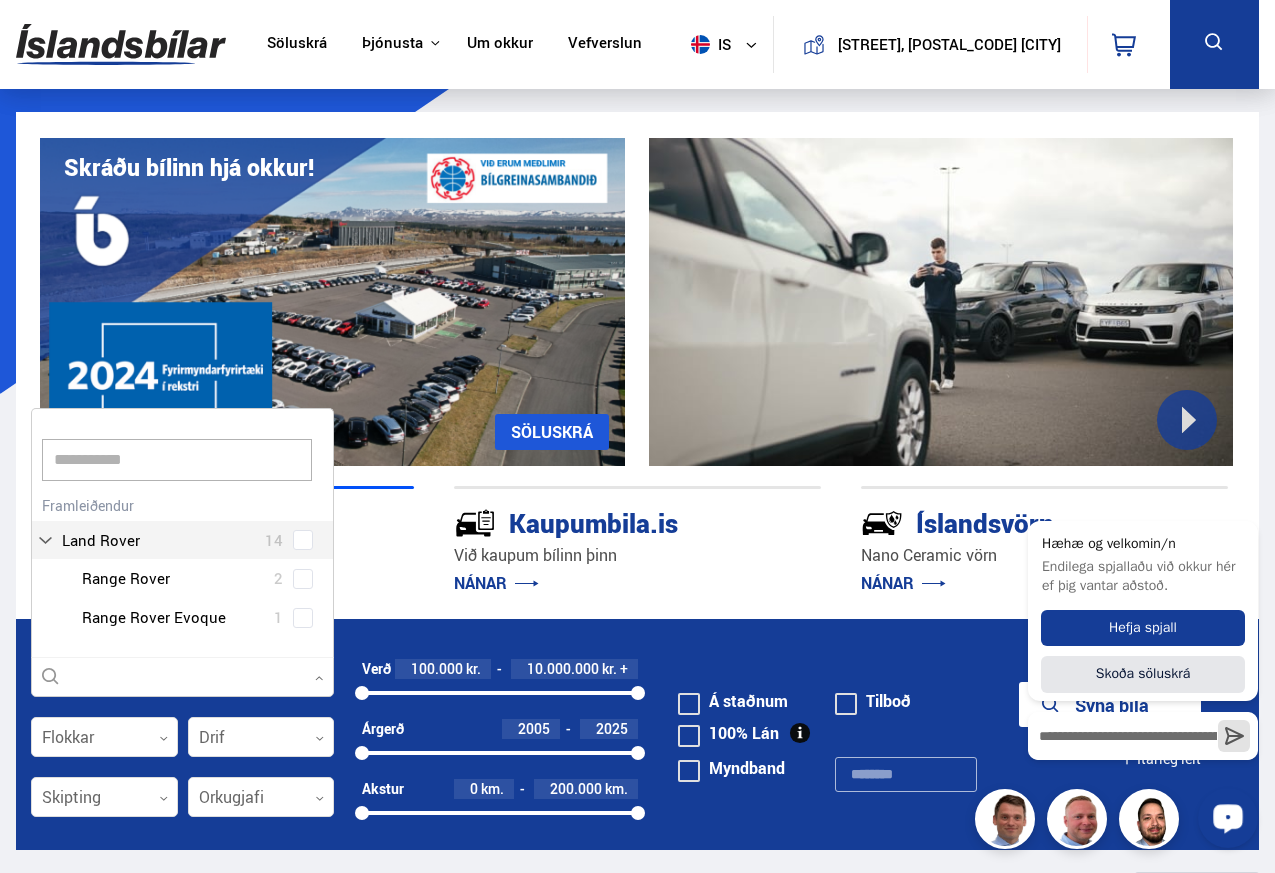 scroll, scrollTop: 252, scrollLeft: 306, axis: both 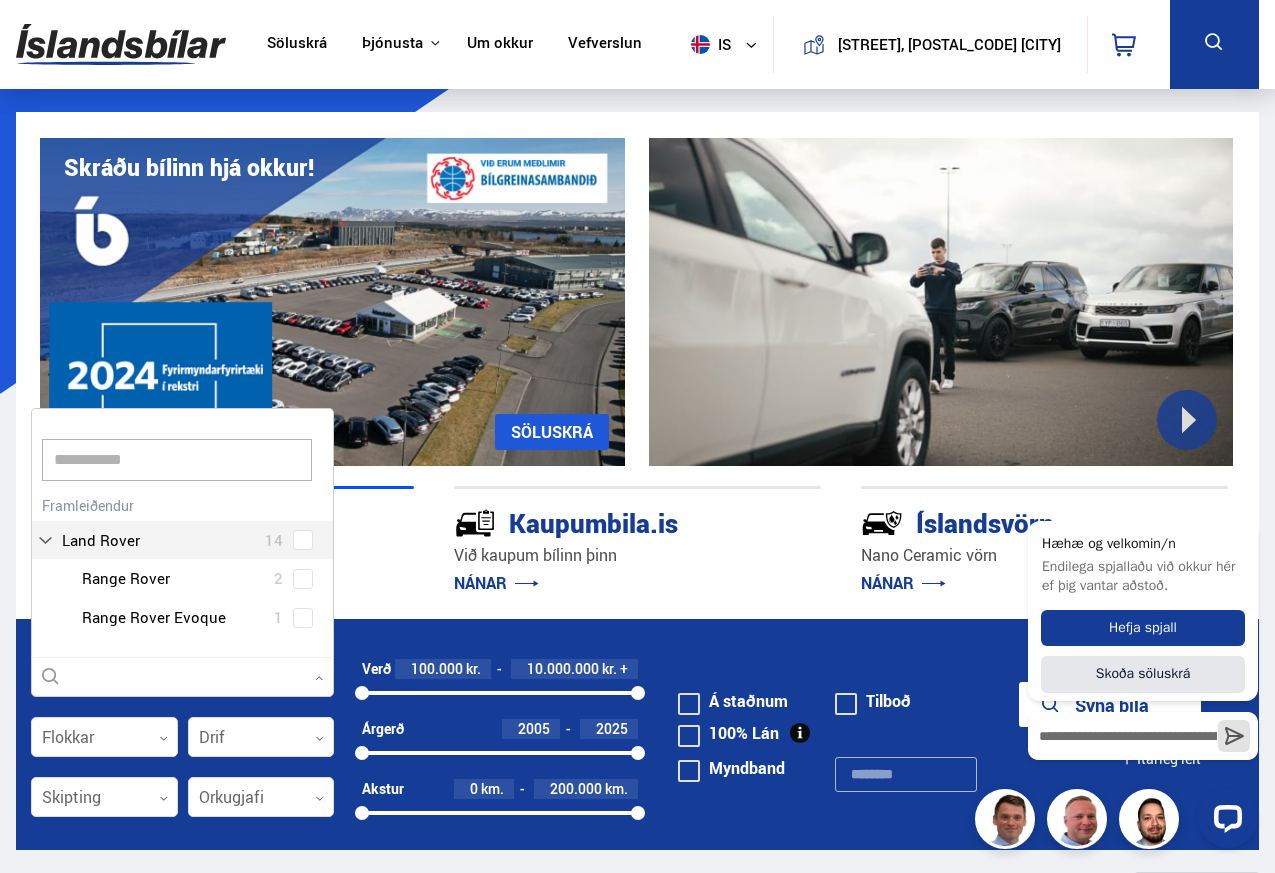 click on "Sýna  bíla" at bounding box center (1110, 704) 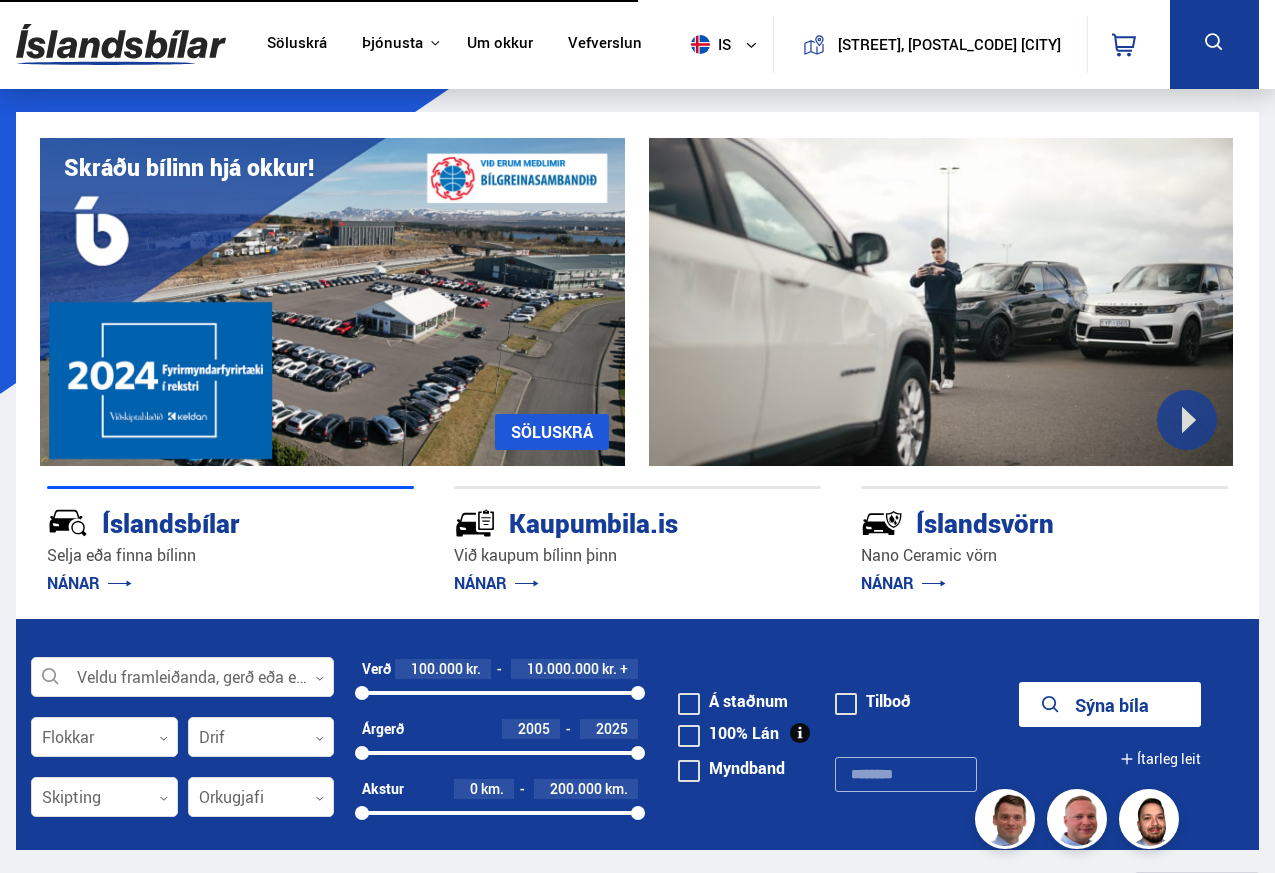scroll, scrollTop: 0, scrollLeft: 0, axis: both 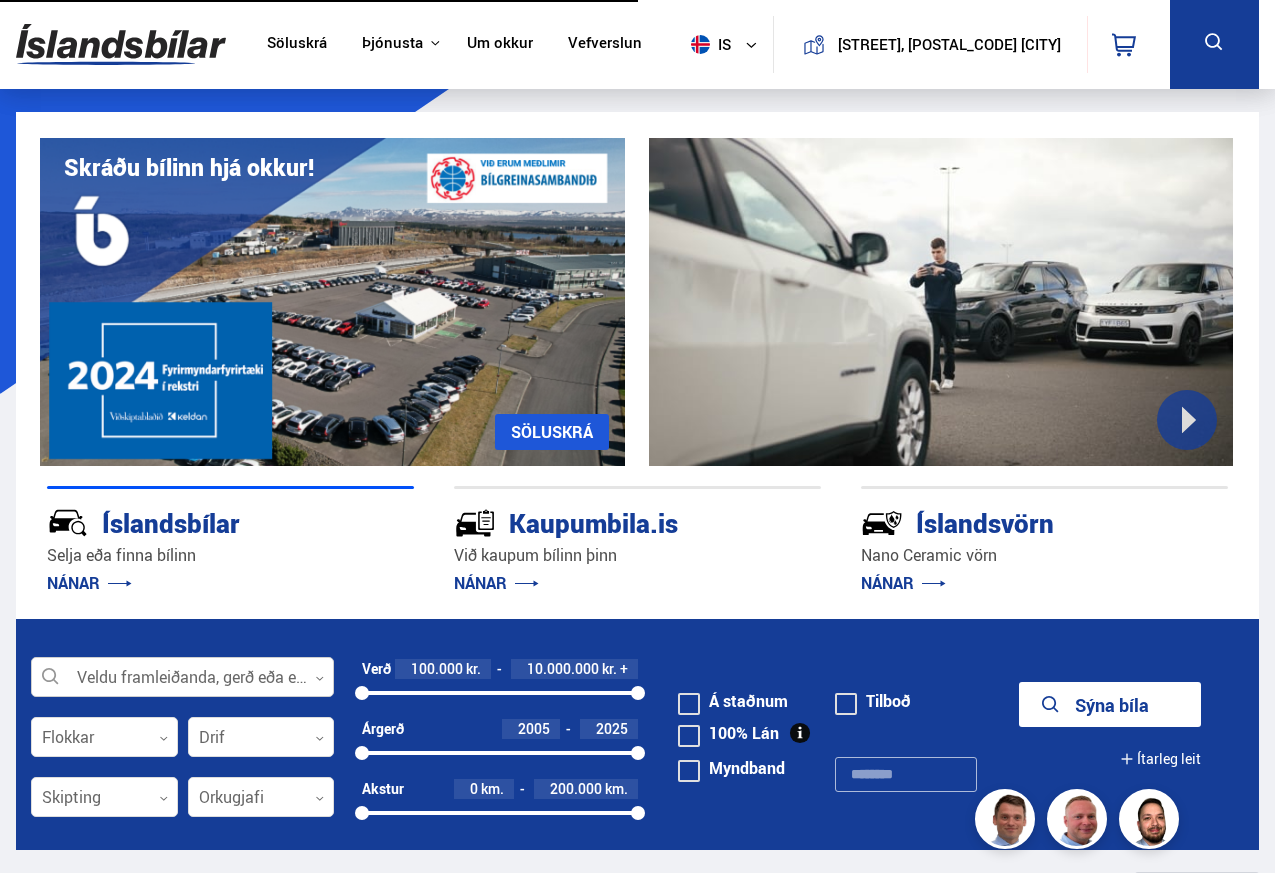 click at bounding box center [182, 678] 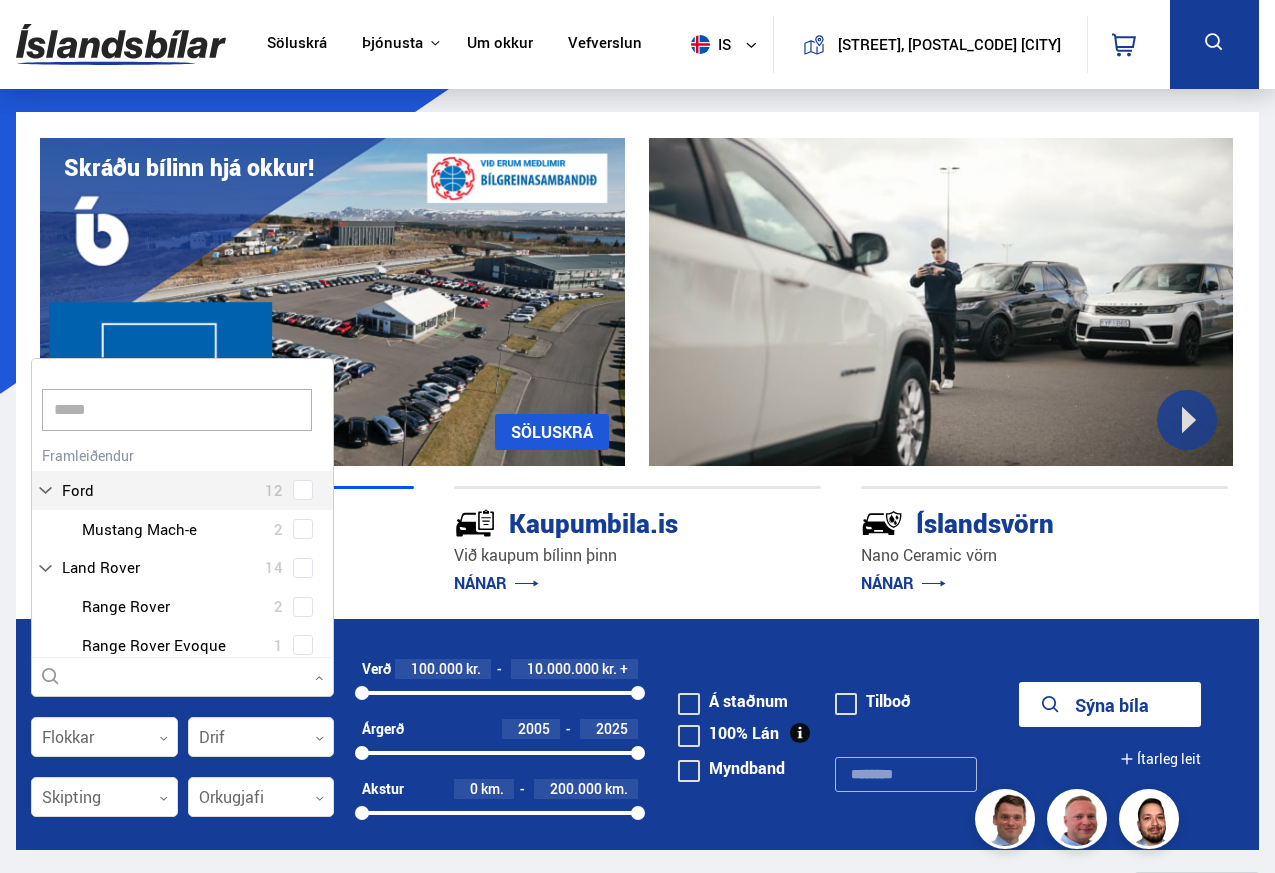 scroll, scrollTop: 302, scrollLeft: 311, axis: both 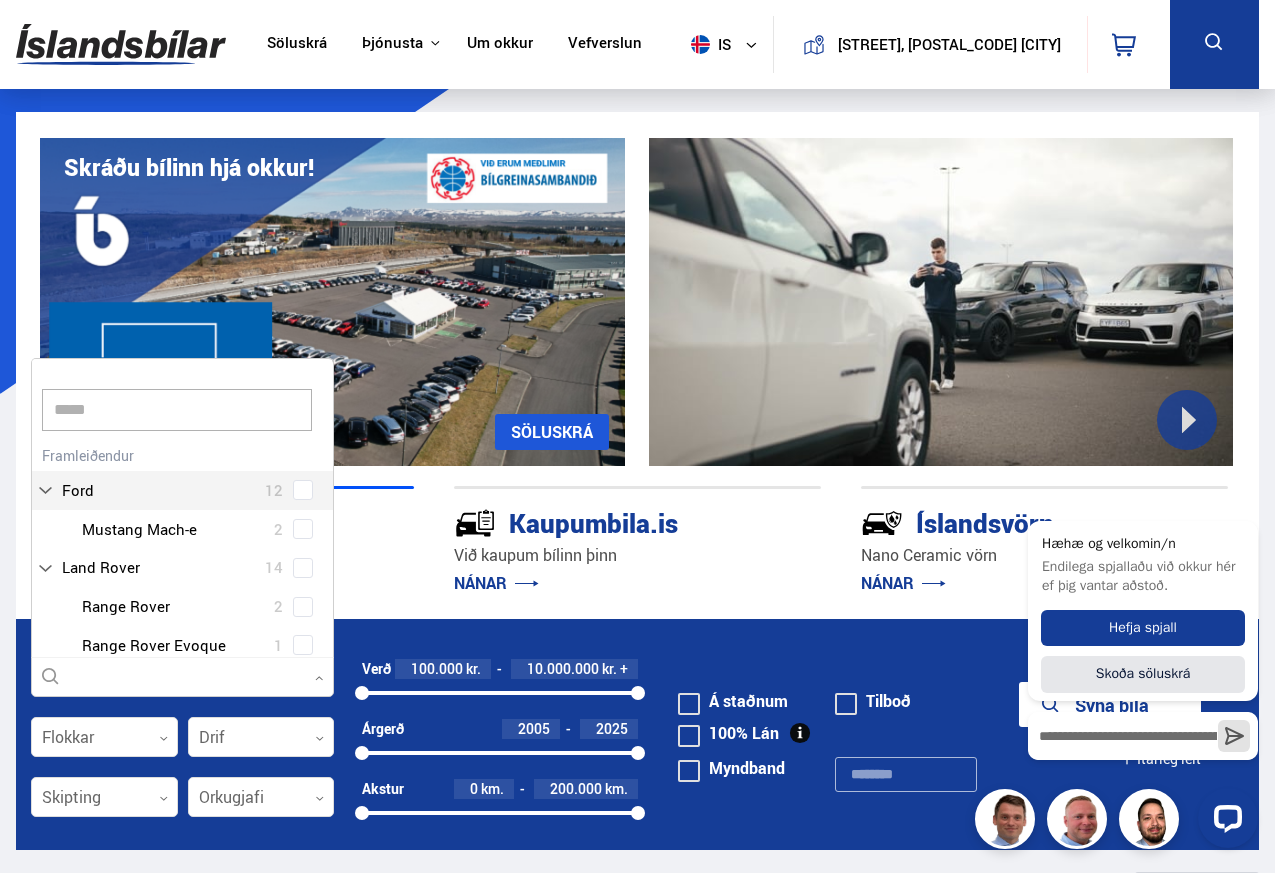 click at bounding box center [202, 606] 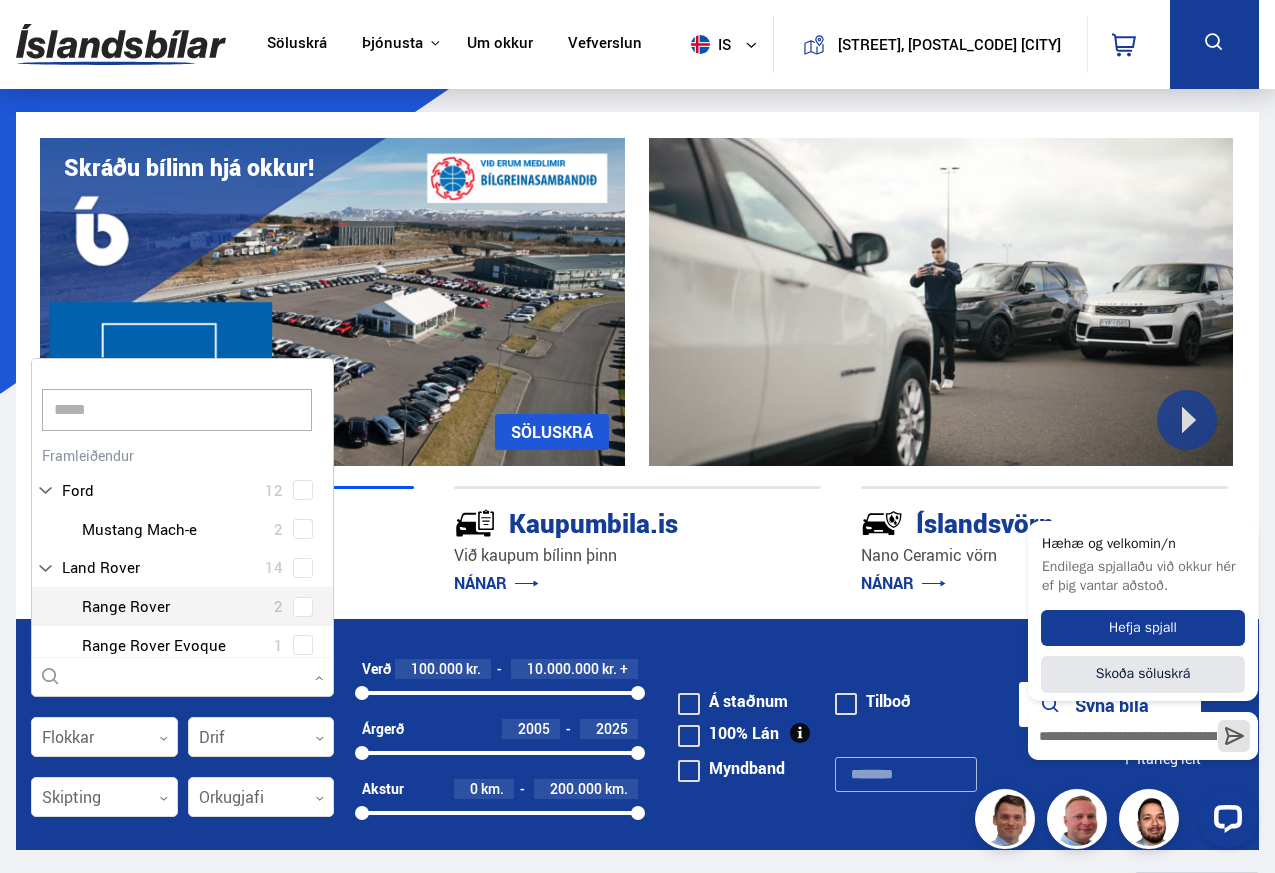 click at bounding box center [202, 606] 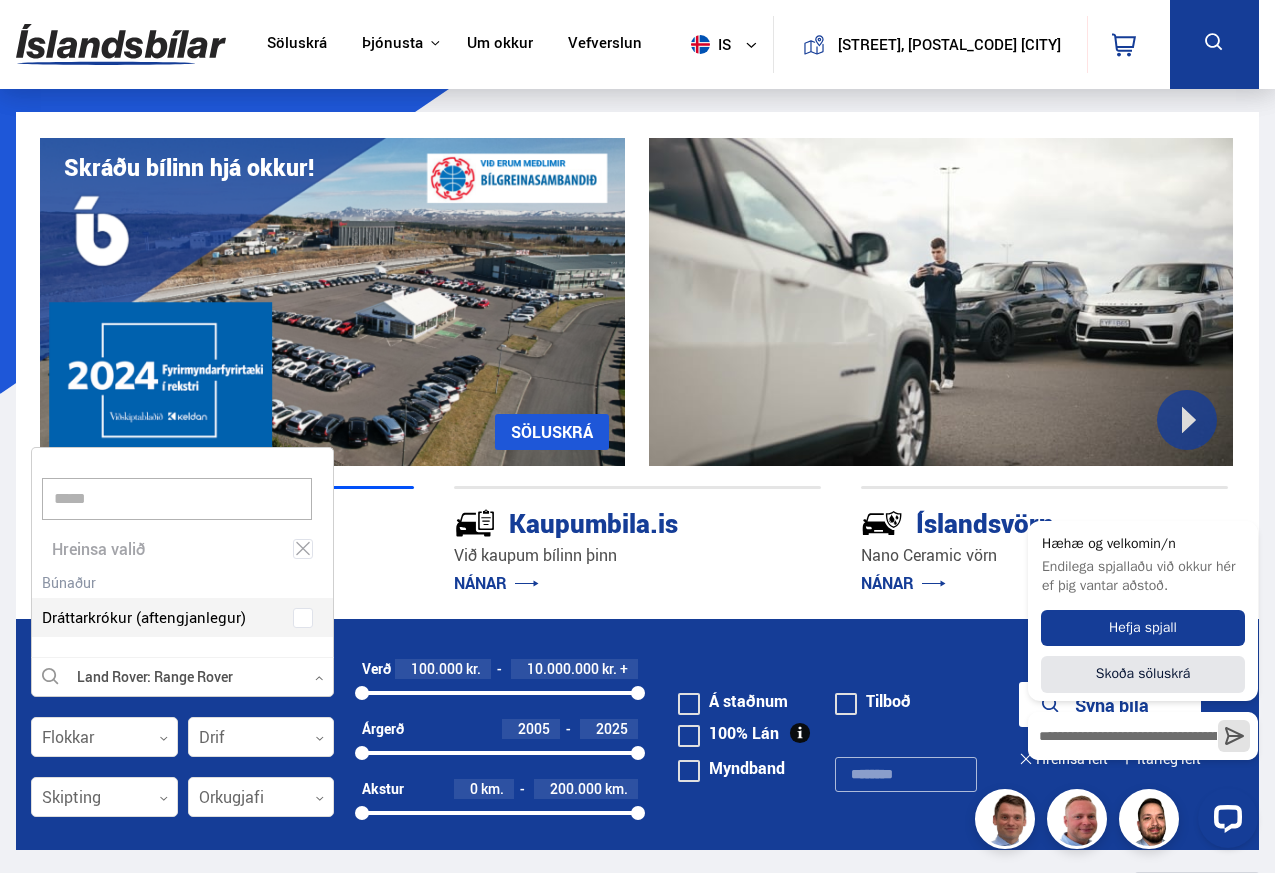 scroll, scrollTop: 208, scrollLeft: 301, axis: both 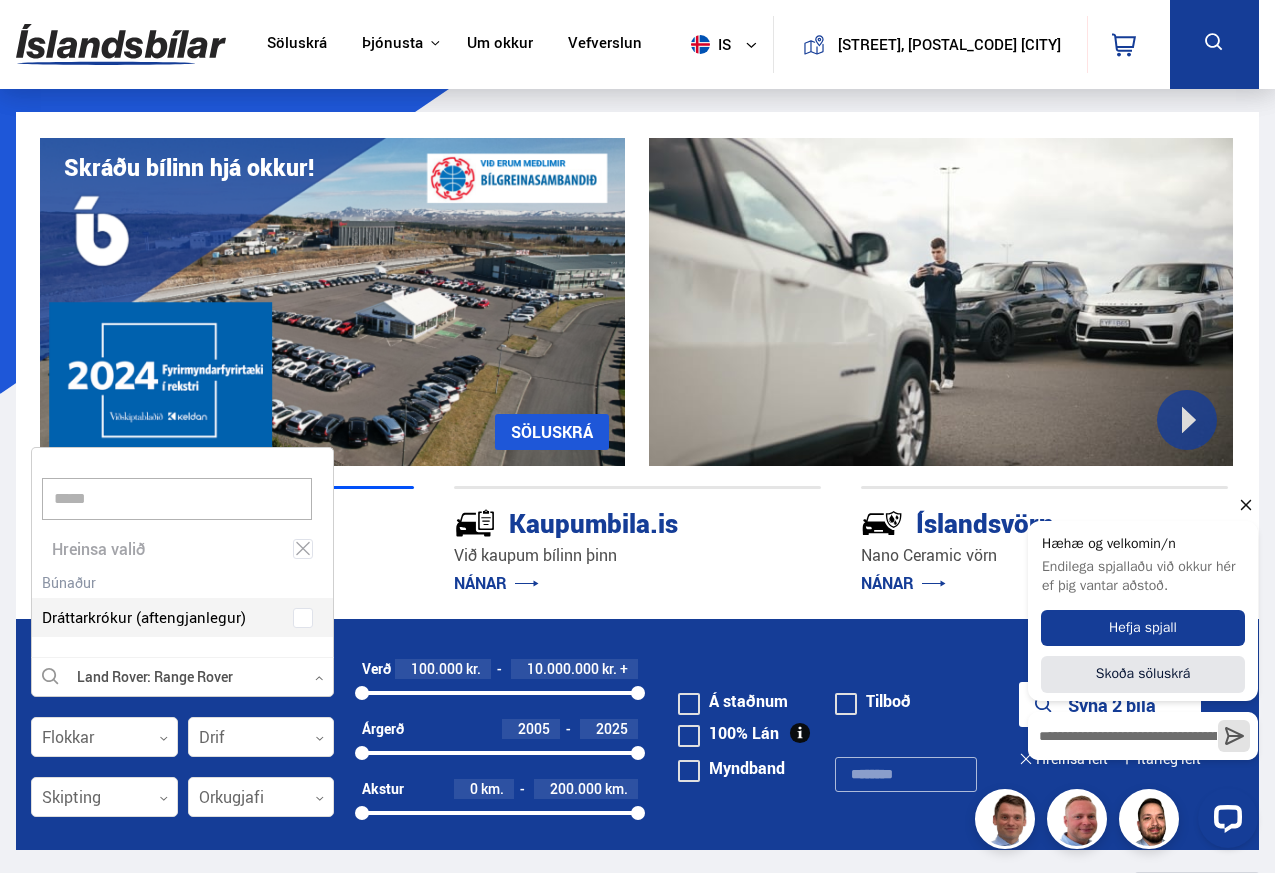 type on "*****" 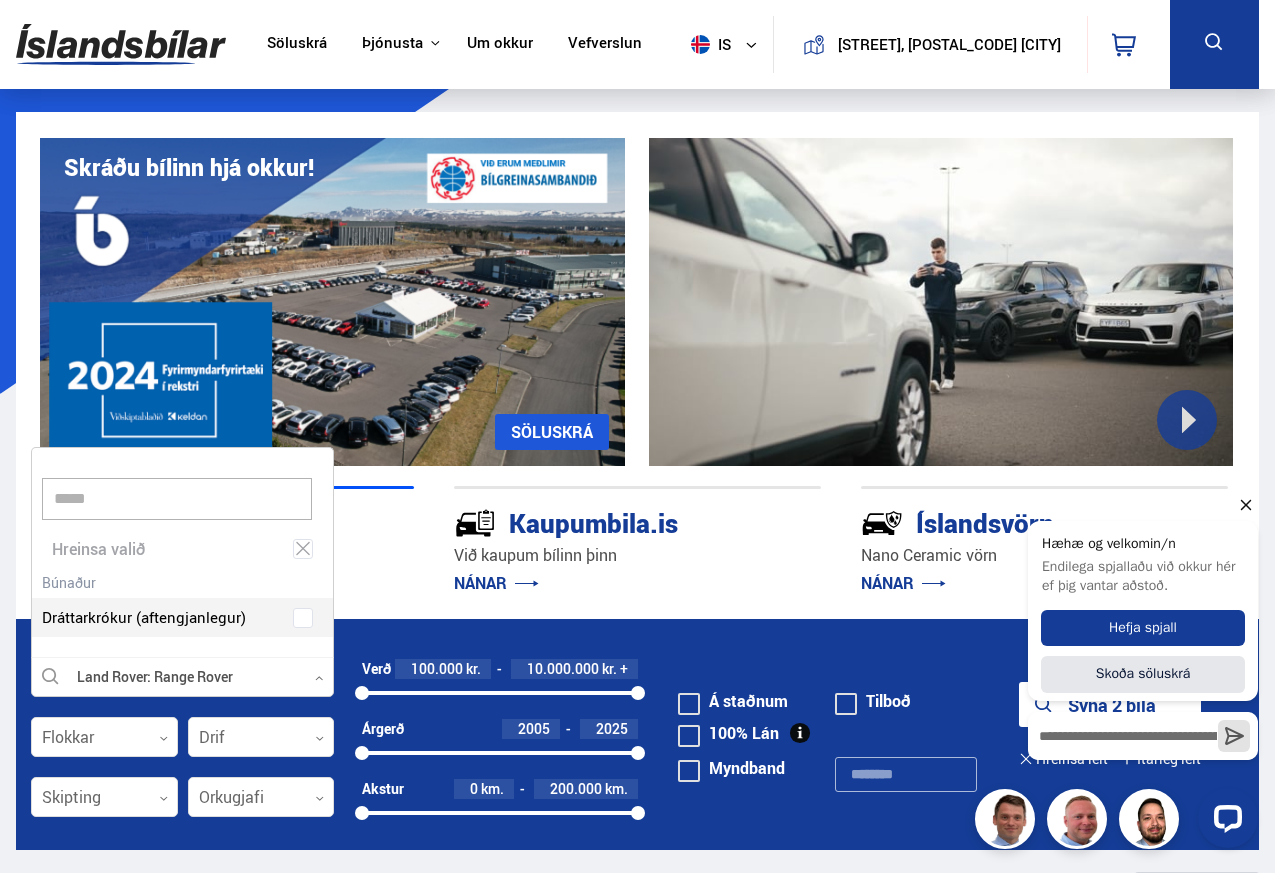 click on "Hæhæ og velkomin/n Endilega spjallaðu við okkur hér ef þig vantar aðstoð. Hefja spjall Skoða söluskrá" at bounding box center [1143, 636] 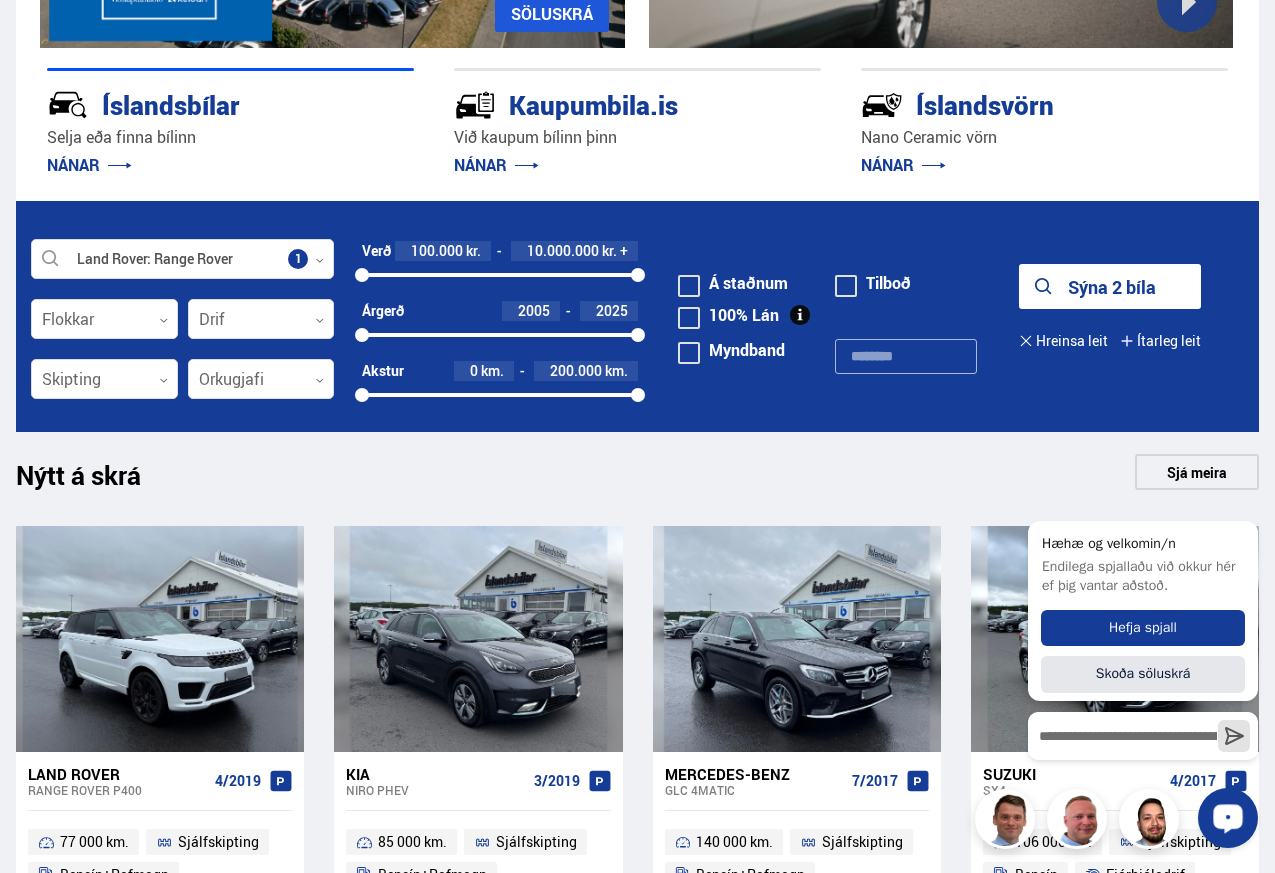 scroll, scrollTop: 720, scrollLeft: 0, axis: vertical 